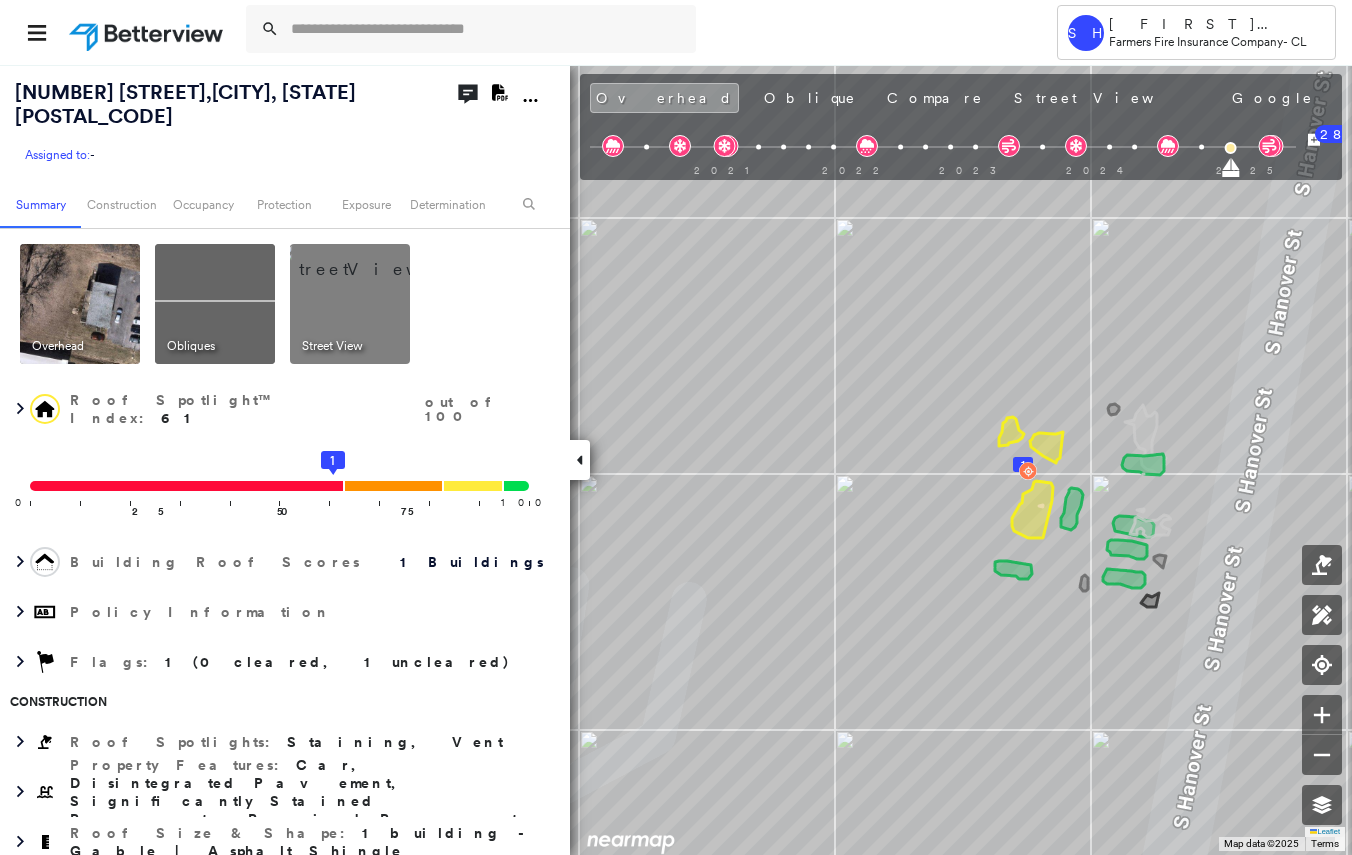 scroll, scrollTop: 0, scrollLeft: 0, axis: both 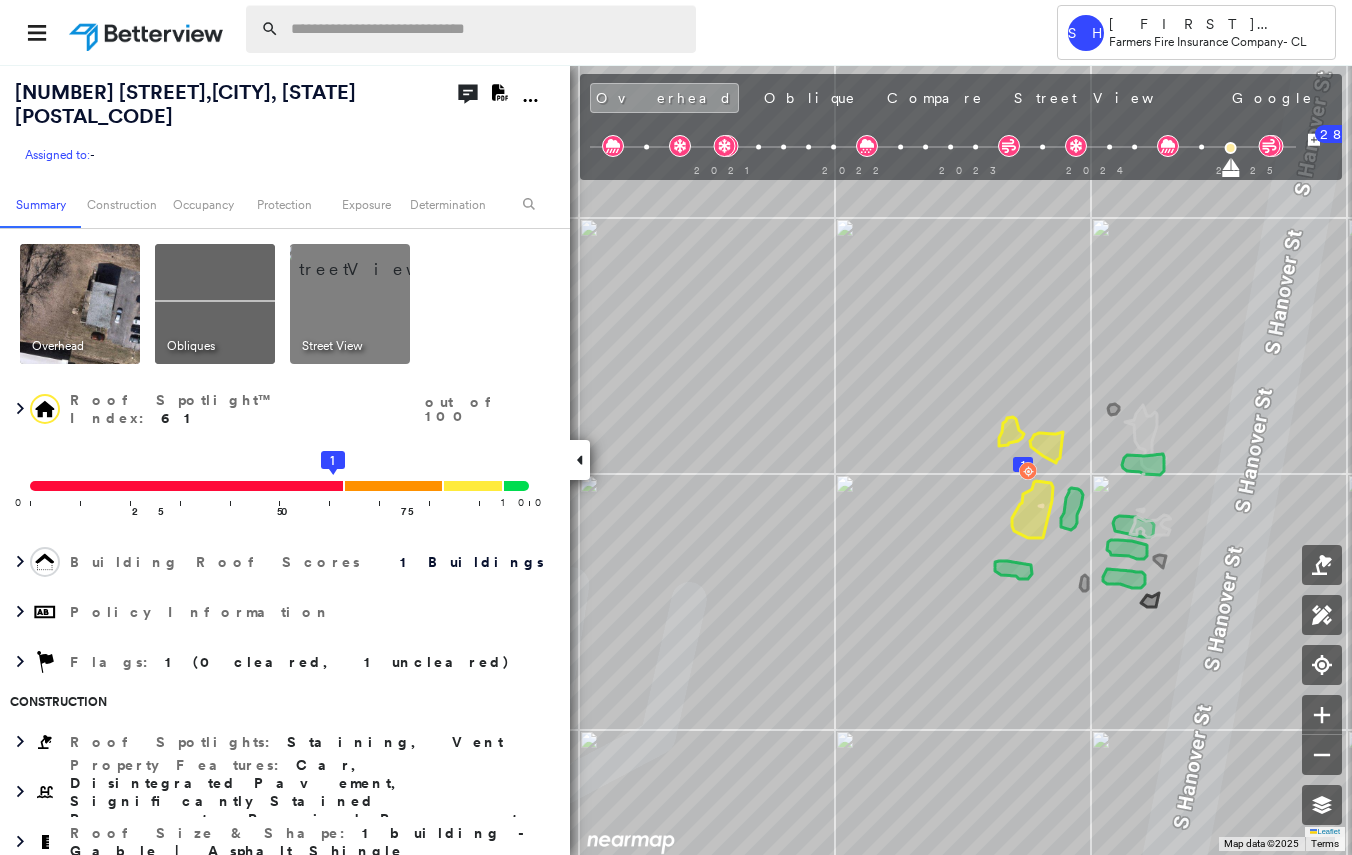 click at bounding box center [487, 29] 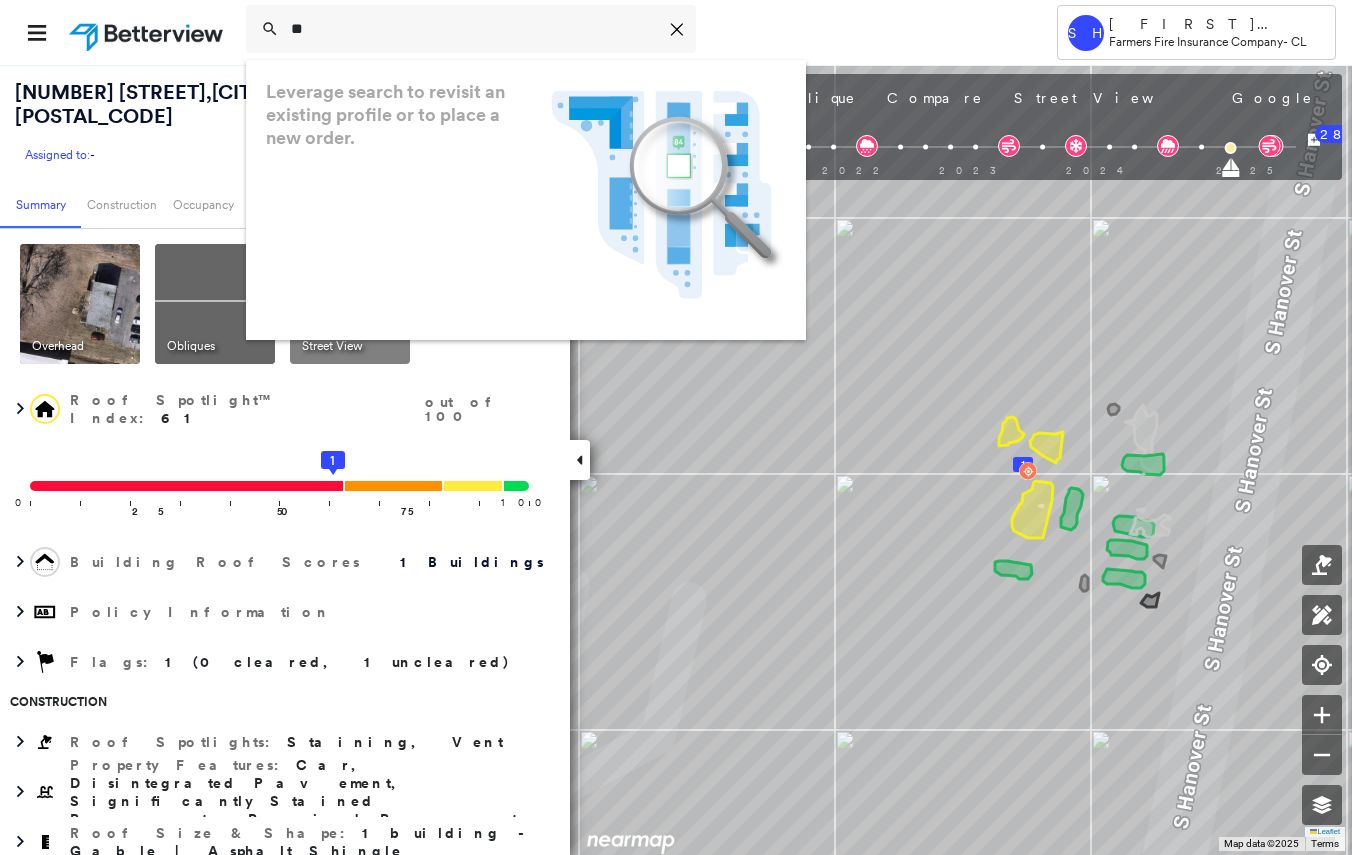 type on "*" 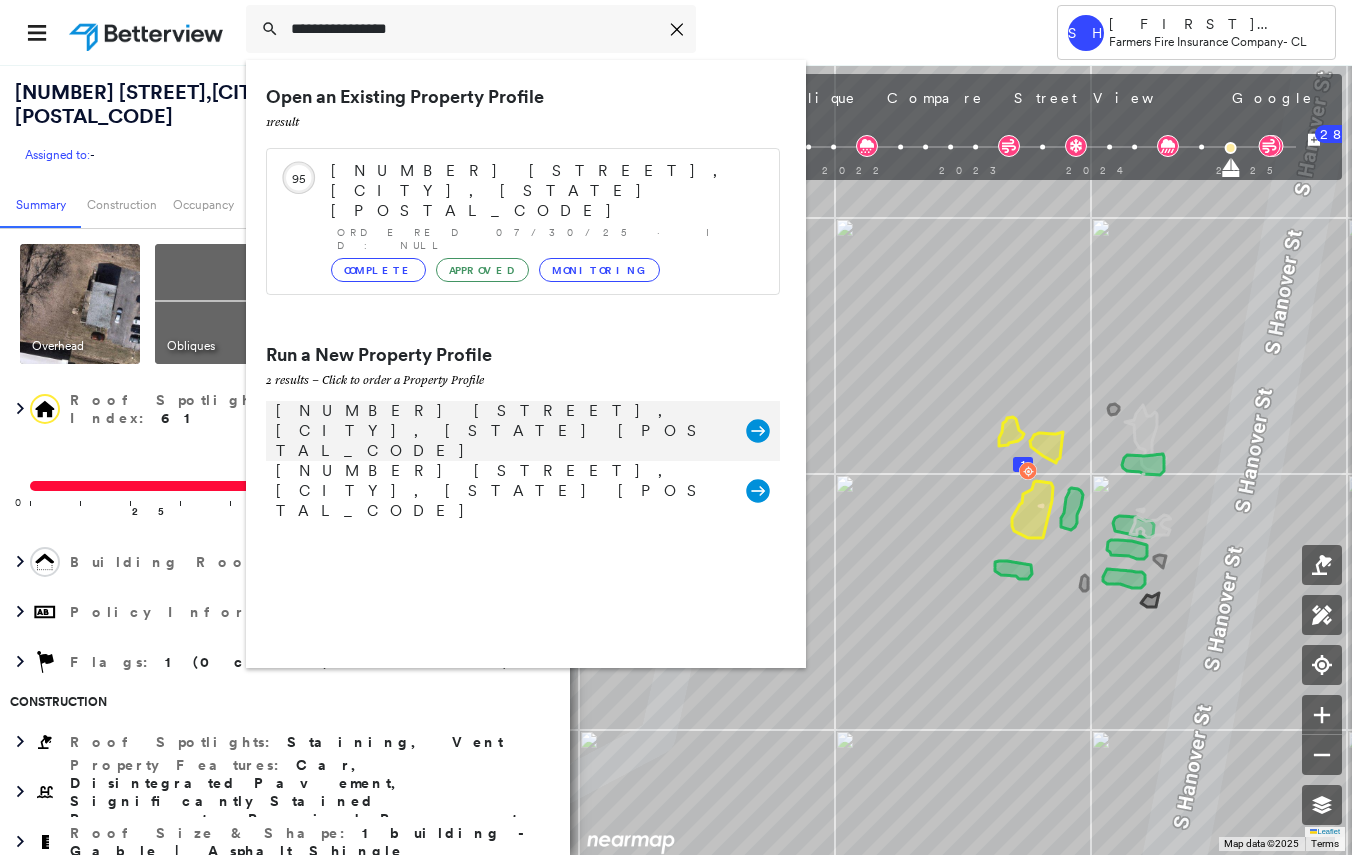 type on "**********" 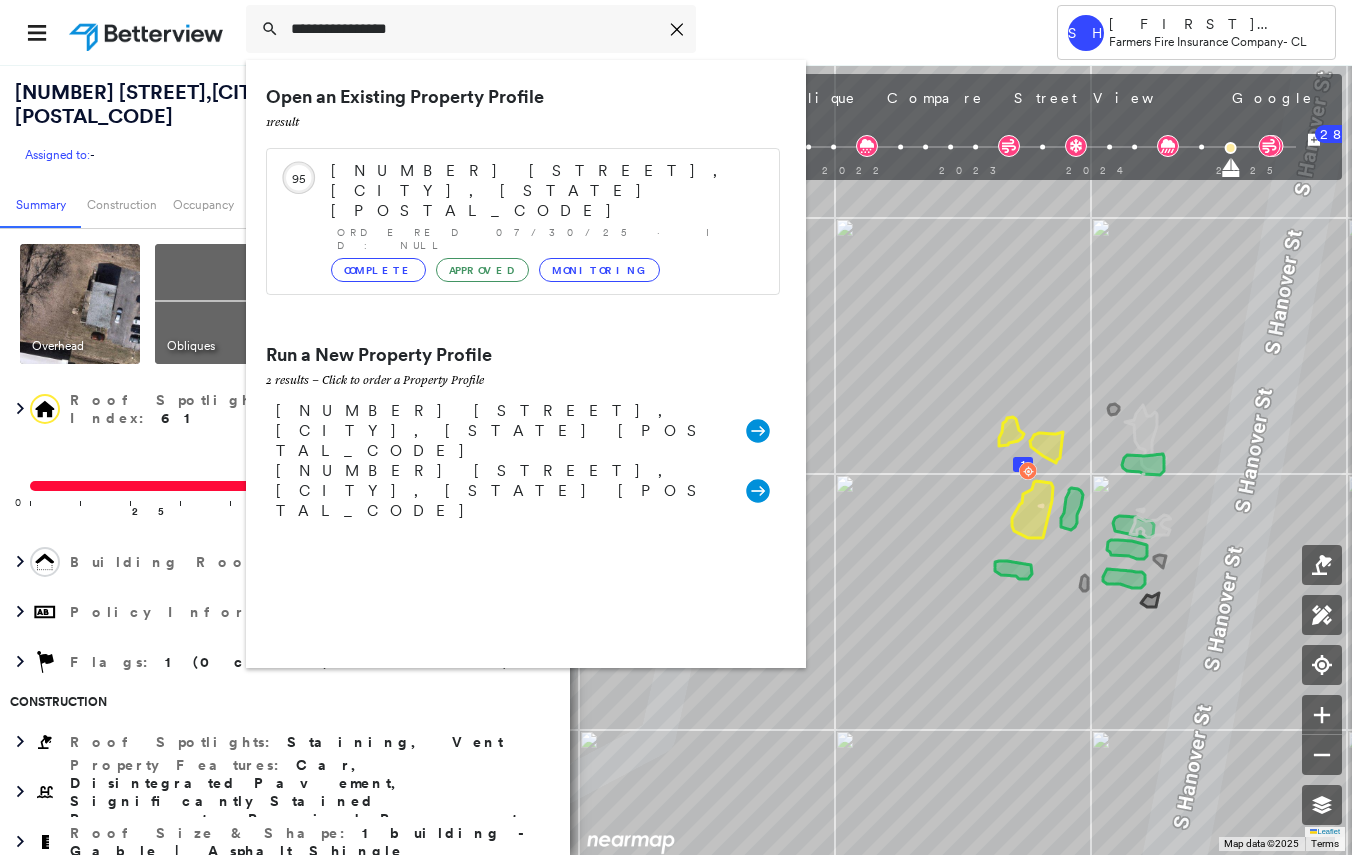 click on "[NUMBER] [STREET], [CITY], [STATE] [POSTAL_CODE] Group Created with Sketch." at bounding box center [523, 431] 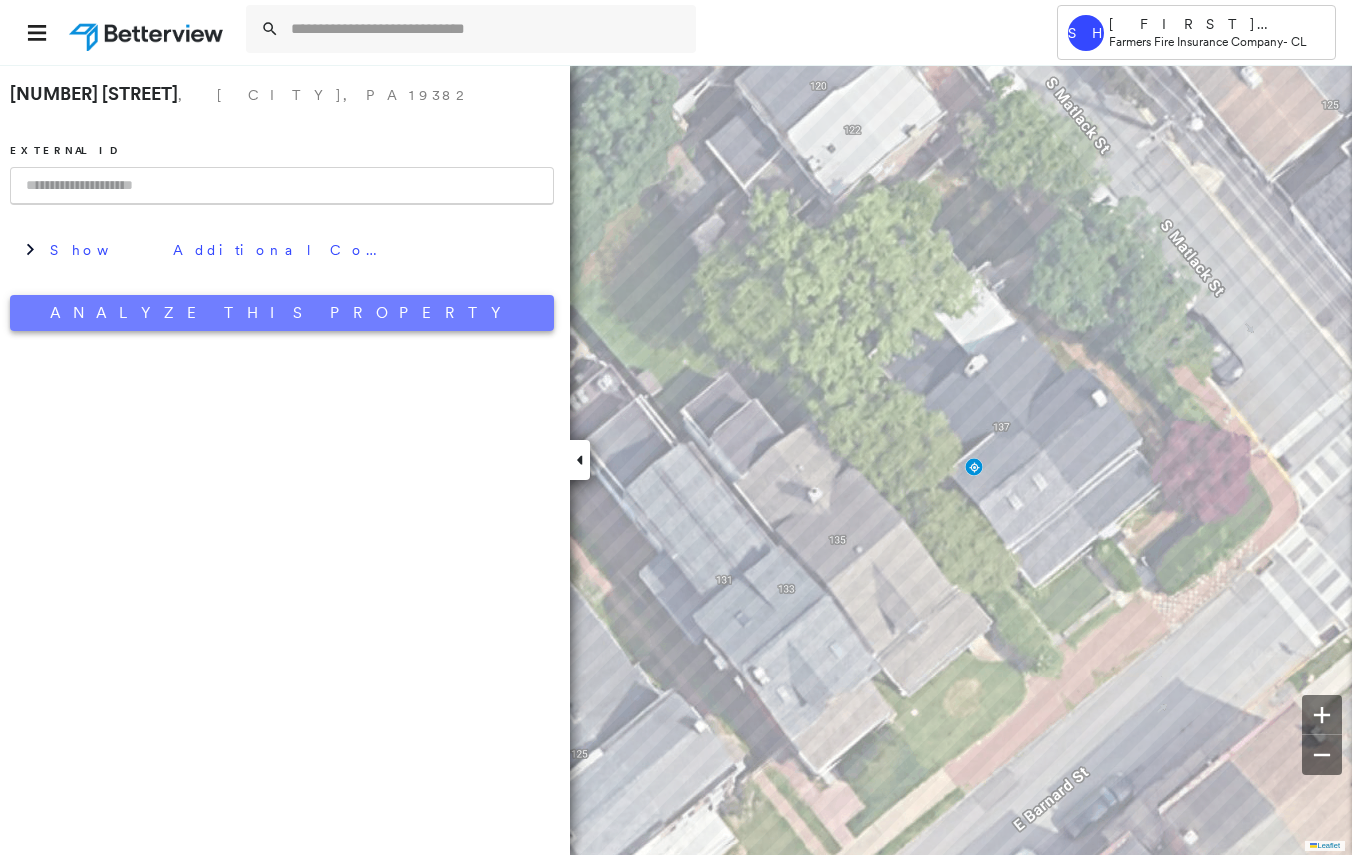 click on "Analyze This Property" at bounding box center [282, 313] 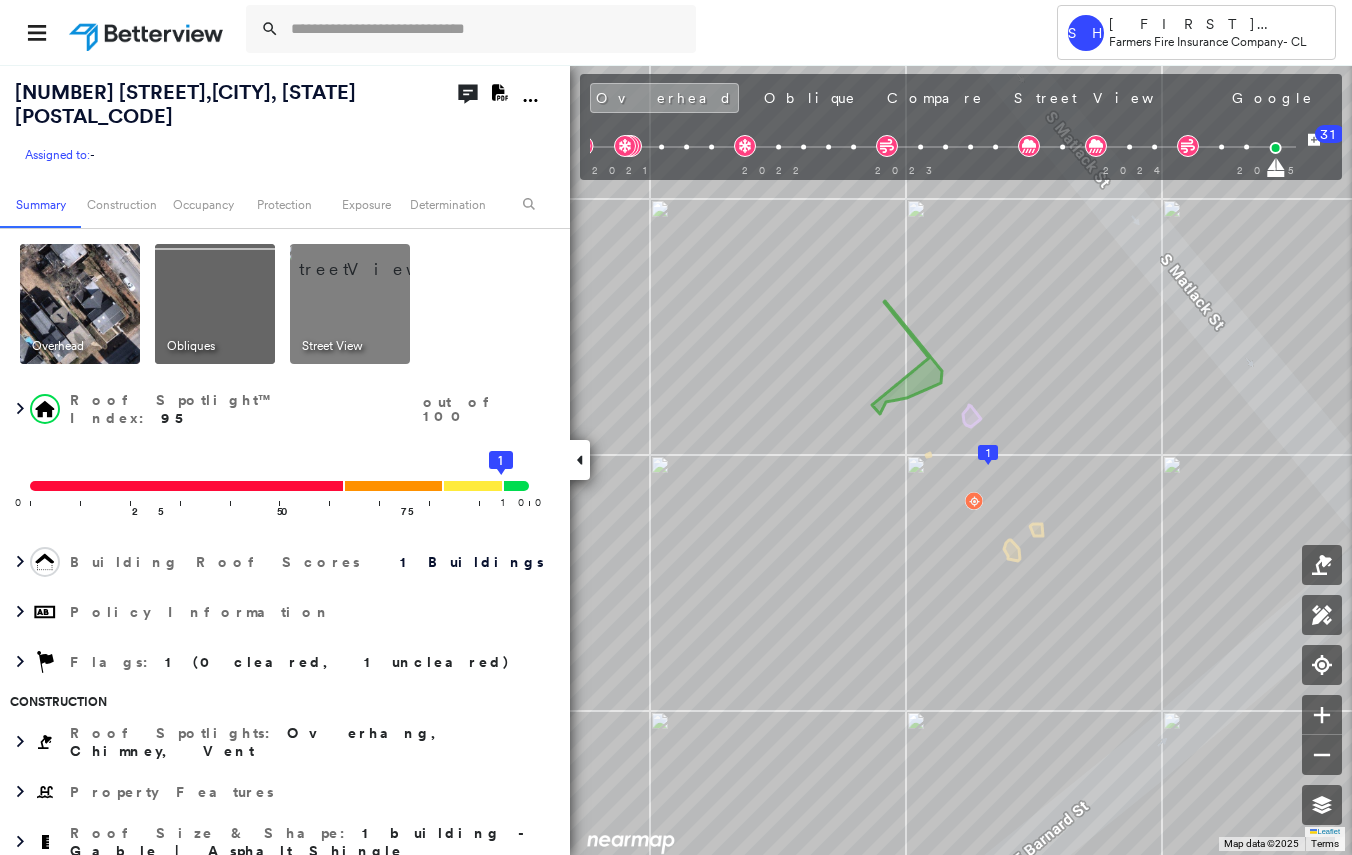 click on "Download PDF Report" 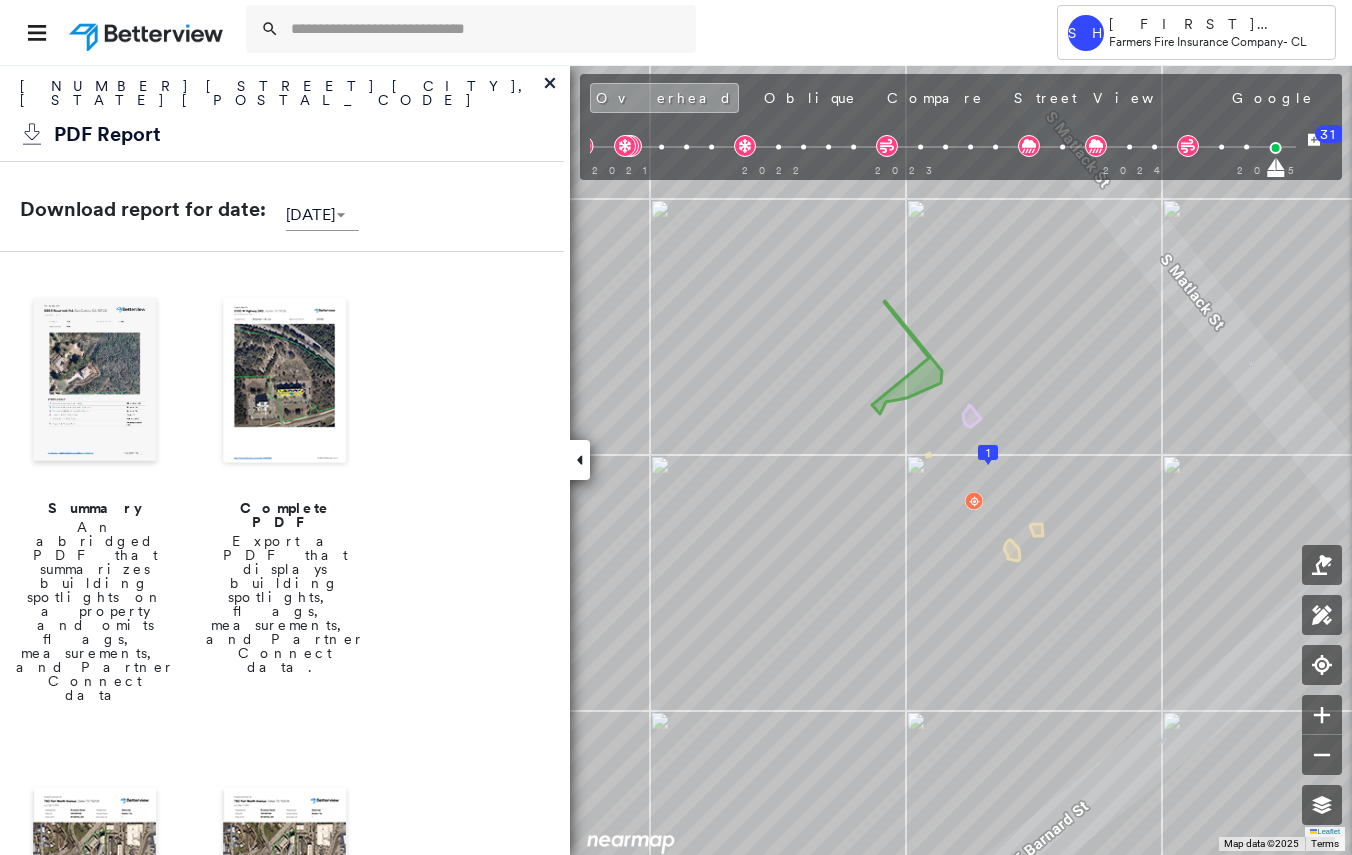 click at bounding box center (285, 382) 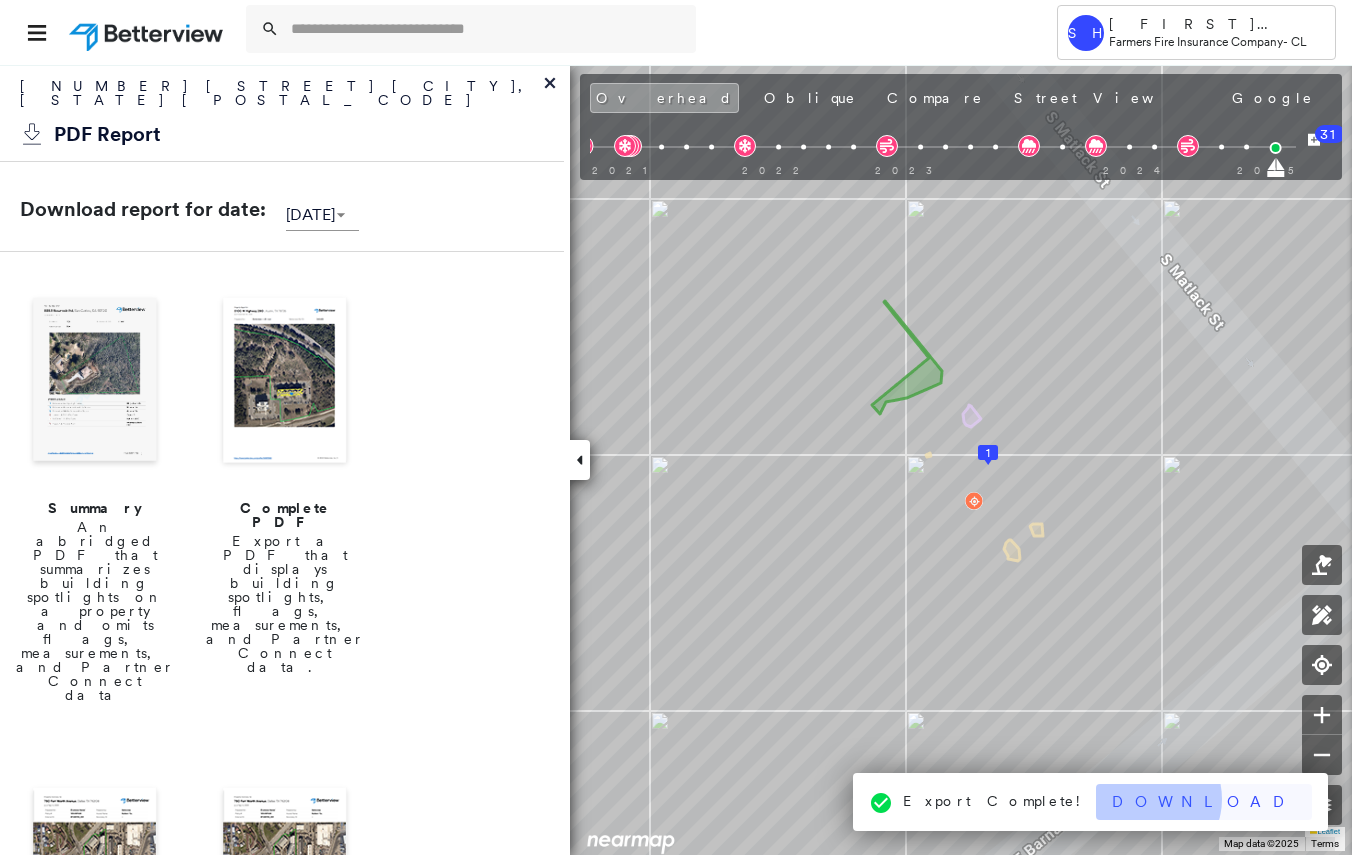 click on "Download" at bounding box center (1204, 802) 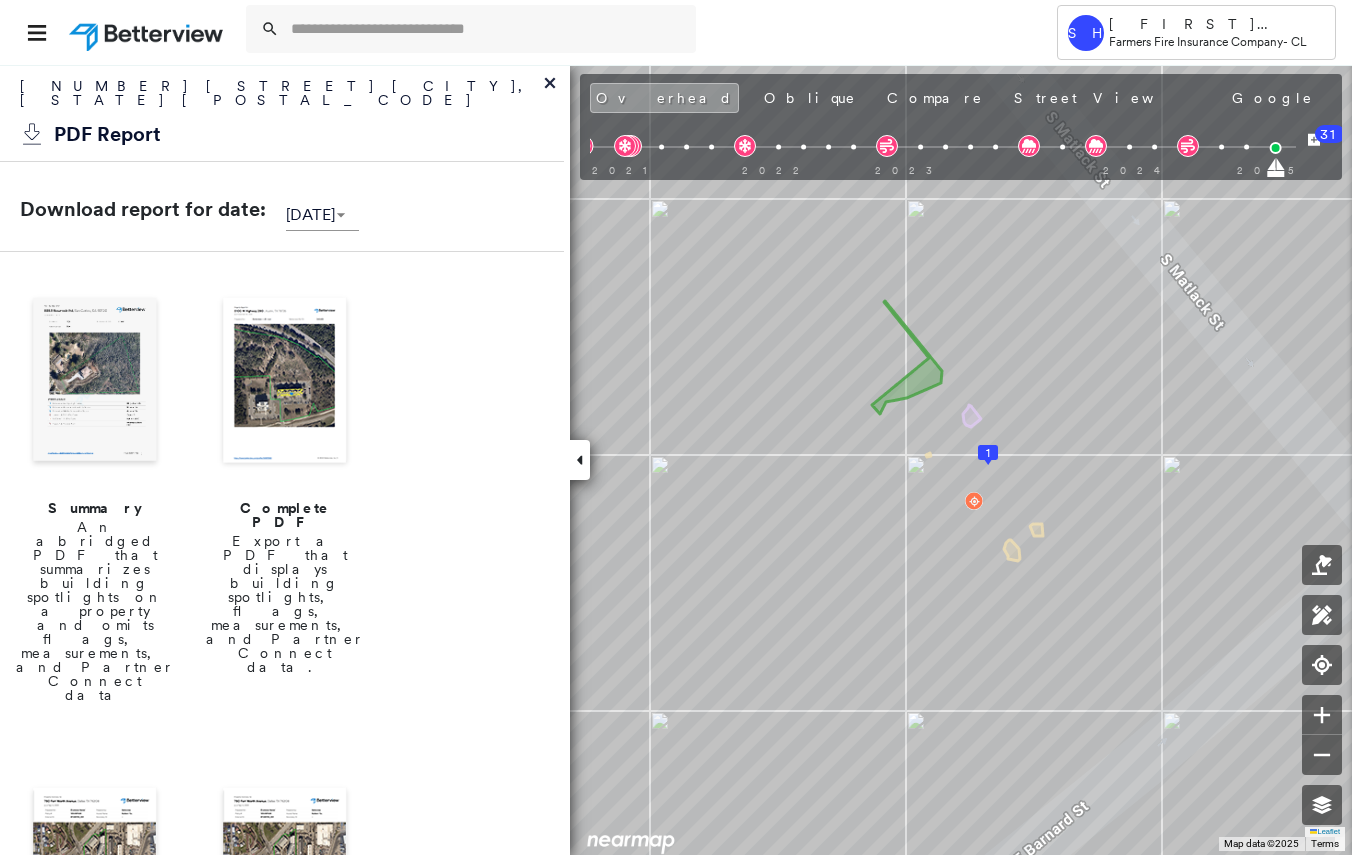 click 